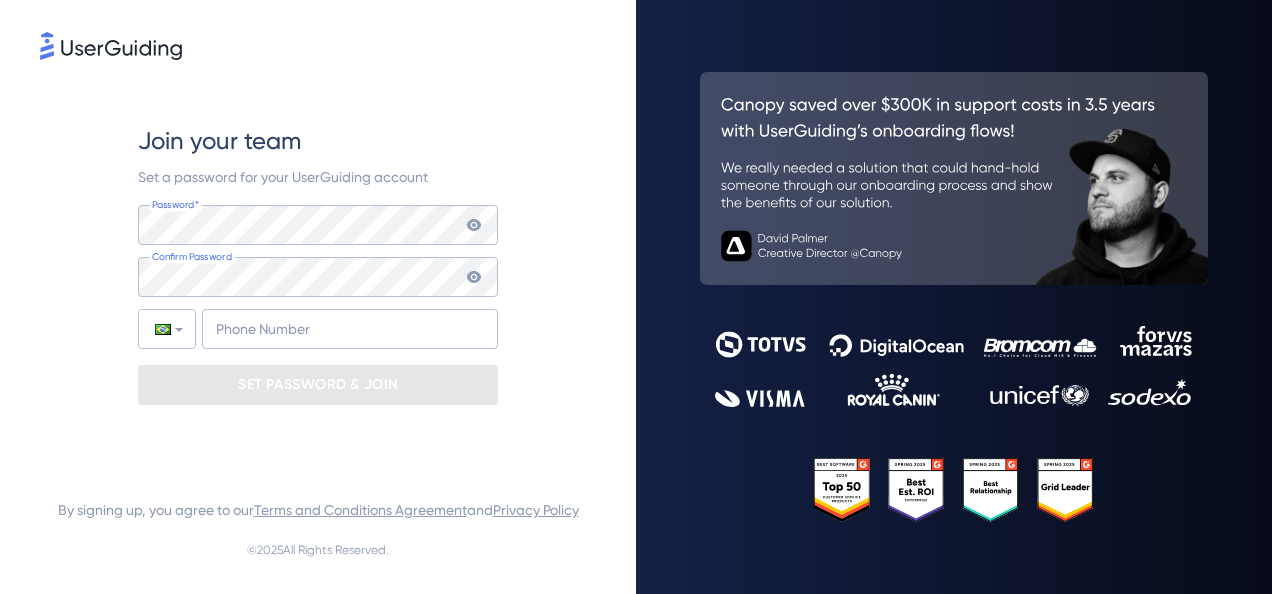 scroll, scrollTop: 0, scrollLeft: 0, axis: both 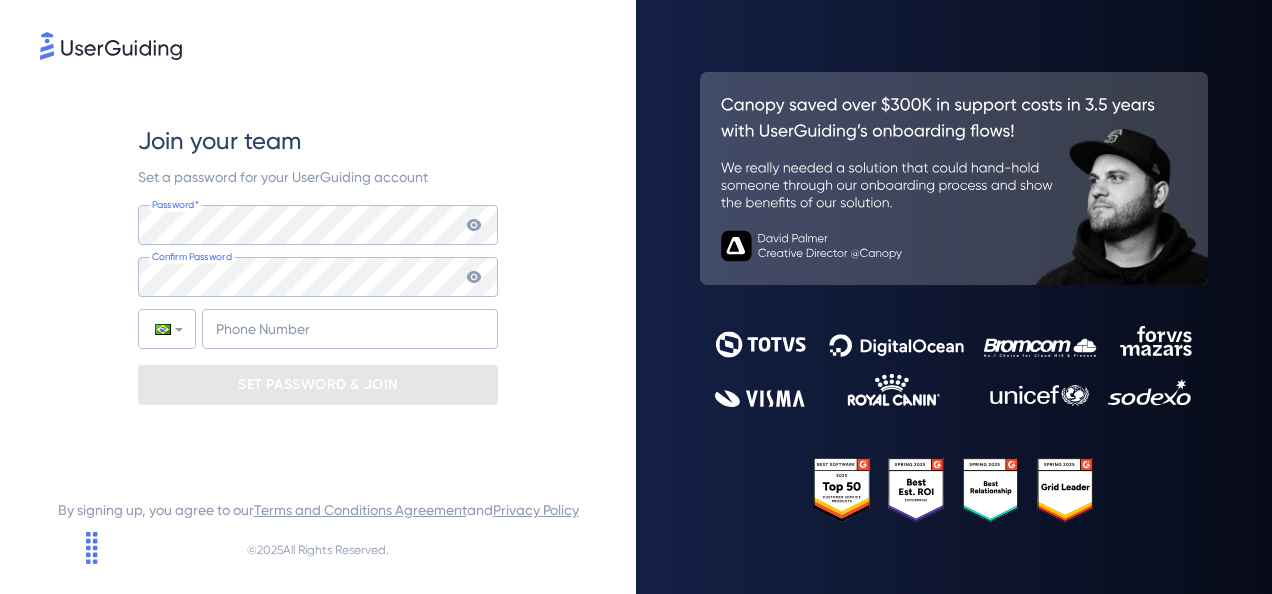 click on "Set a password for your UserGuiding account" at bounding box center [318, 177] 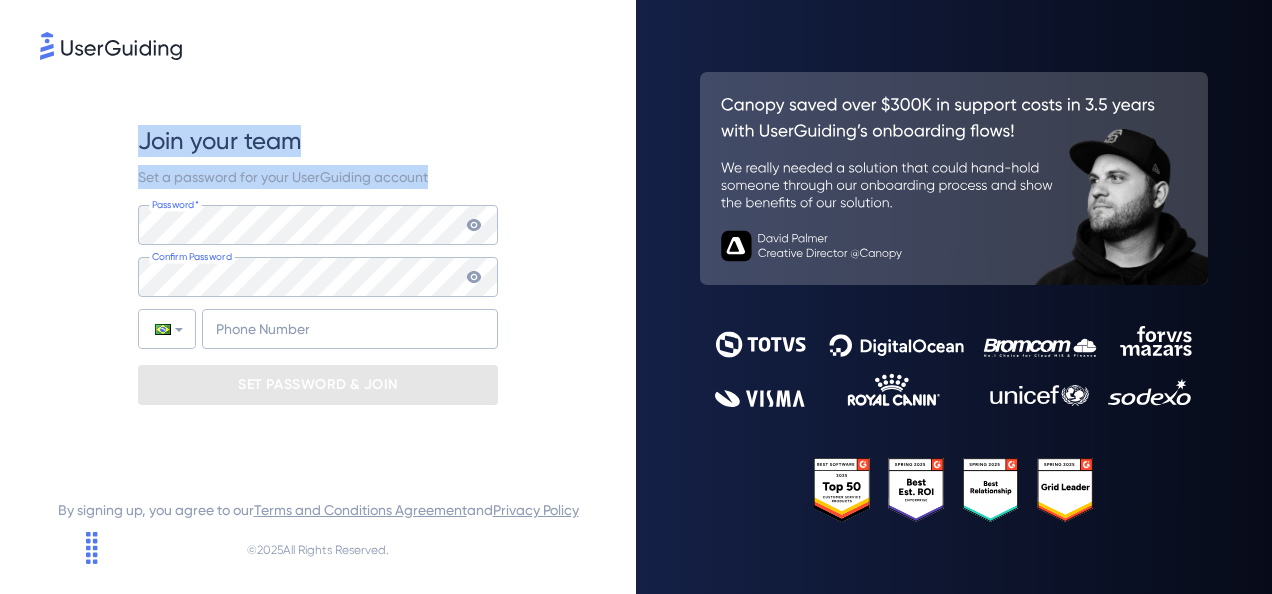 drag, startPoint x: 347, startPoint y: 178, endPoint x: 137, endPoint y: 150, distance: 211.85844 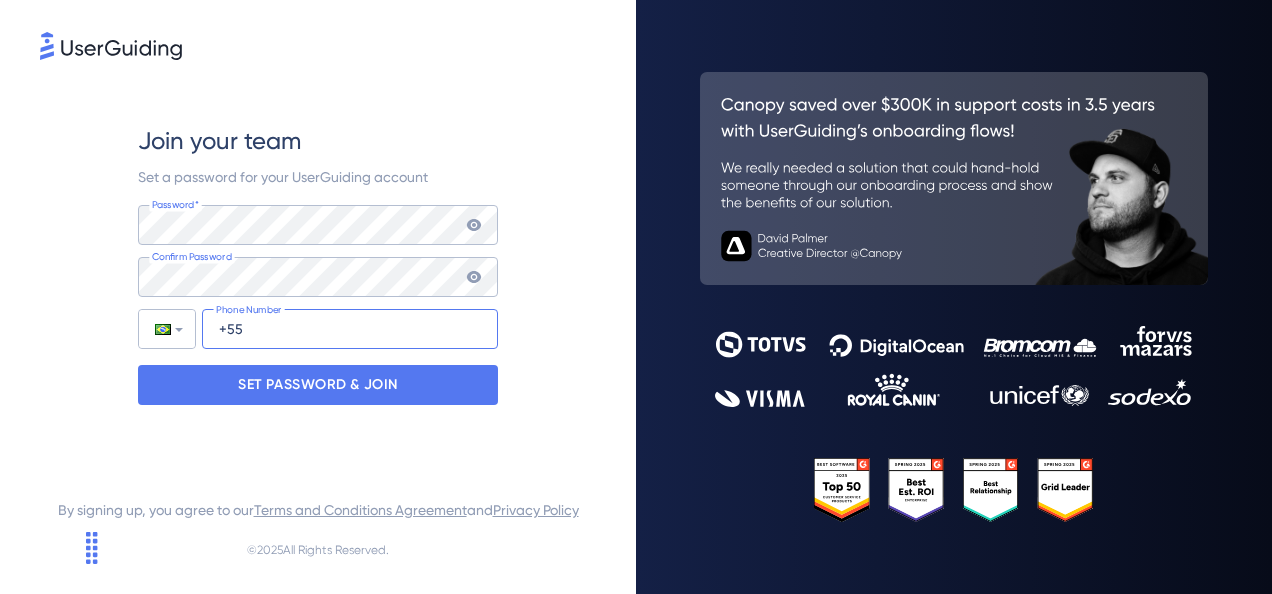 click on "+55" at bounding box center [350, 329] 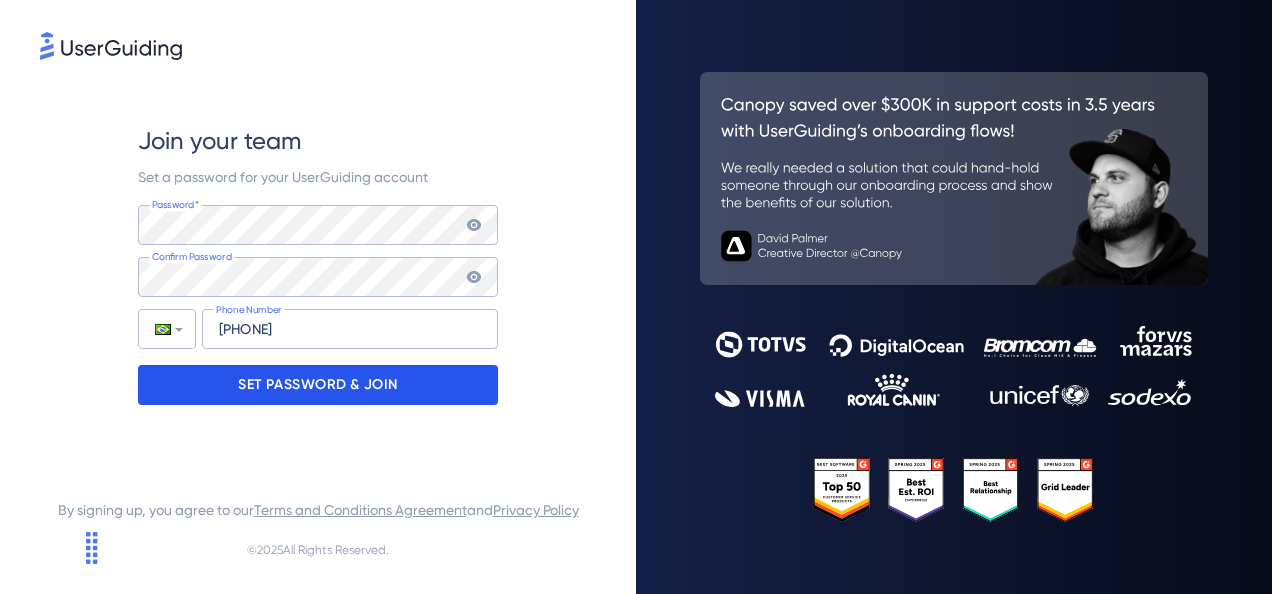 click on "SET PASSWORD & JOIN" at bounding box center (318, 385) 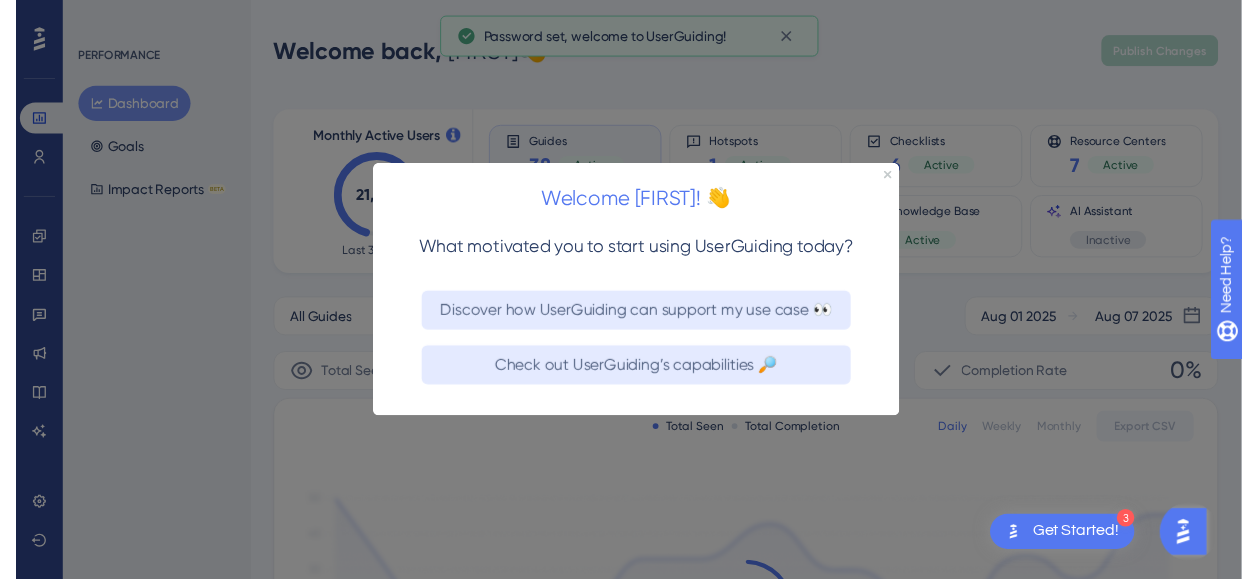 scroll, scrollTop: 0, scrollLeft: 0, axis: both 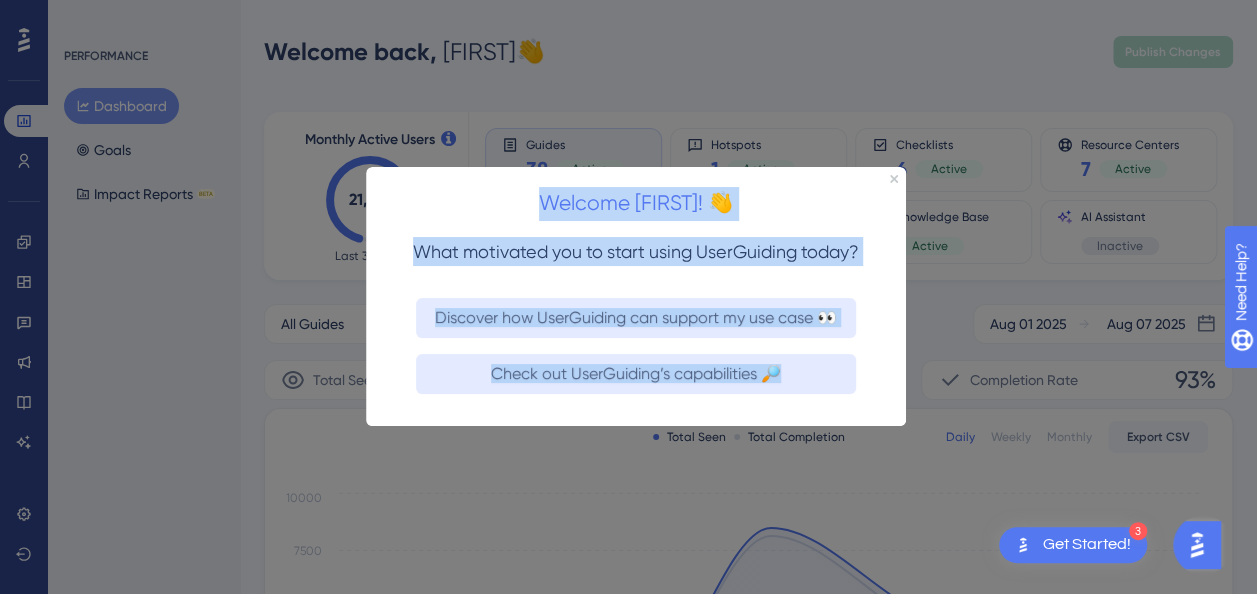 drag, startPoint x: 372, startPoint y: 181, endPoint x: 820, endPoint y: 399, distance: 498.22485 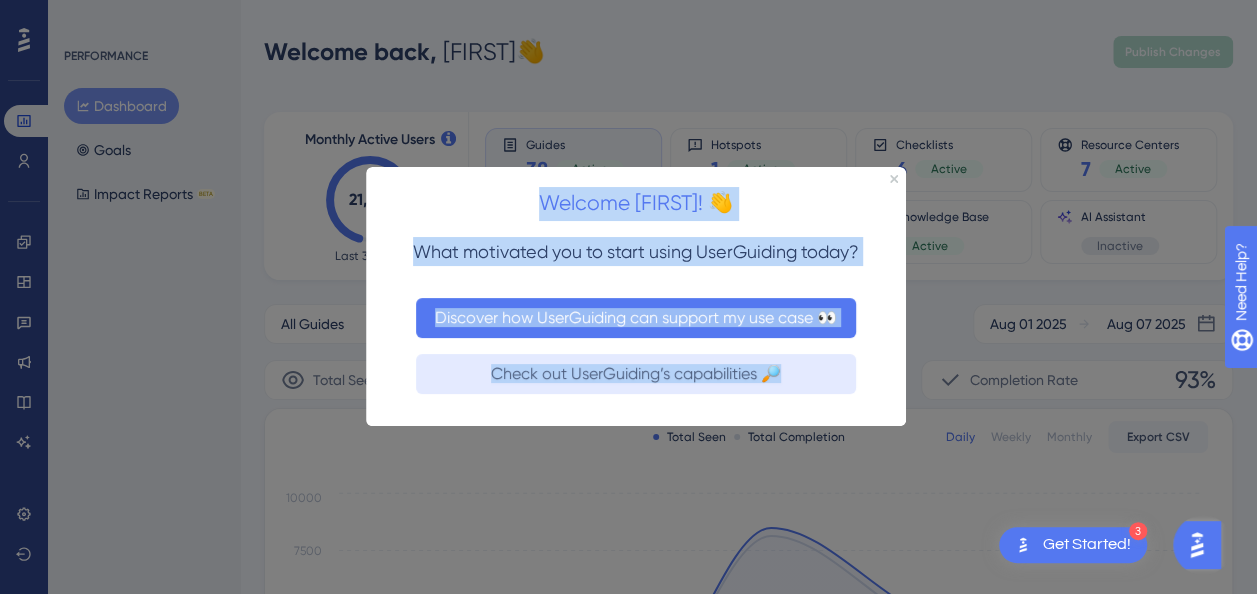 copy on "Welcome [FIRST]! 👋 What motivated you to start using UserGuiding today? Discover how UserGuiding can support my use case 👀 Check out UserGuiding’s capabilities 🔎" 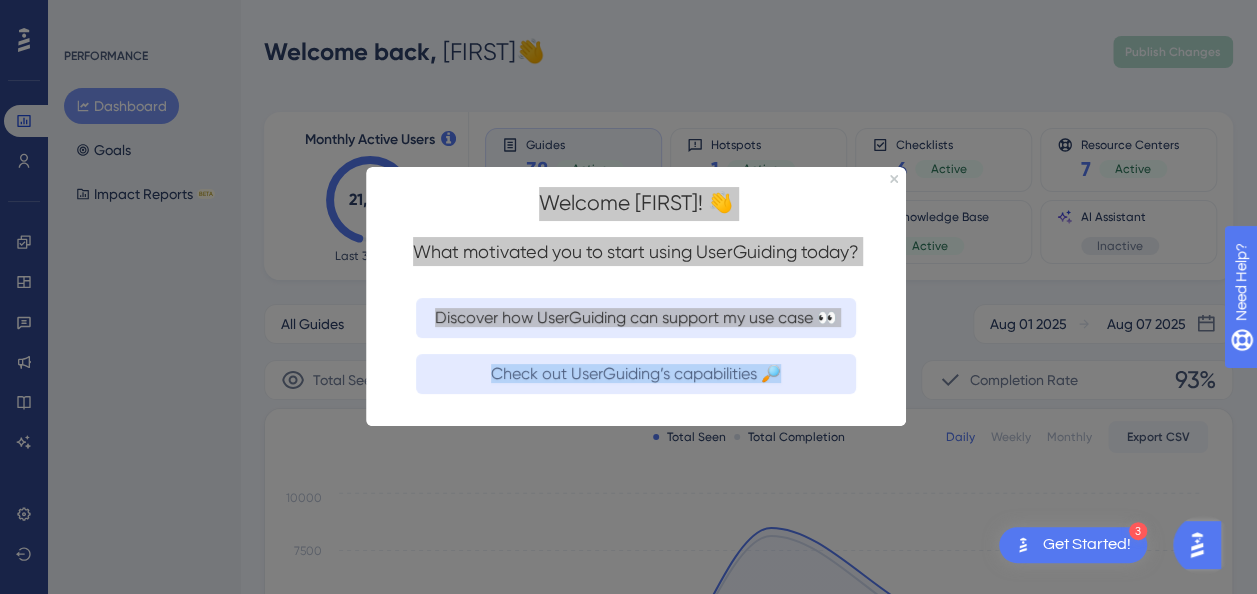 click at bounding box center [628, 297] 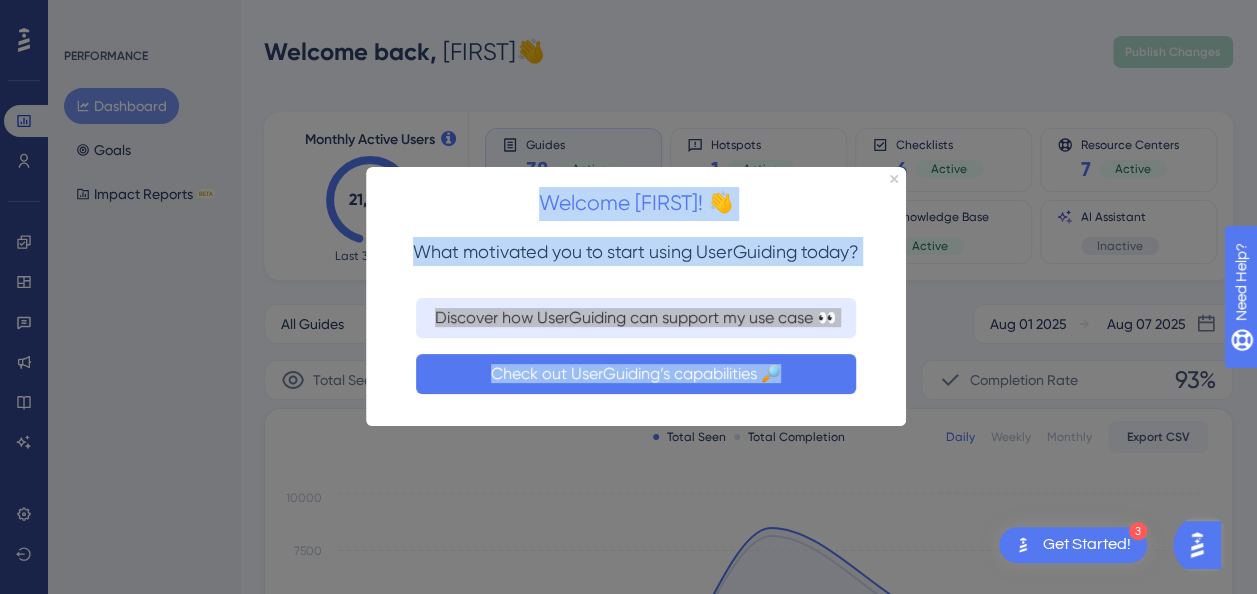 click on "Check out UserGuiding’s capabilities 🔎" at bounding box center [636, 374] 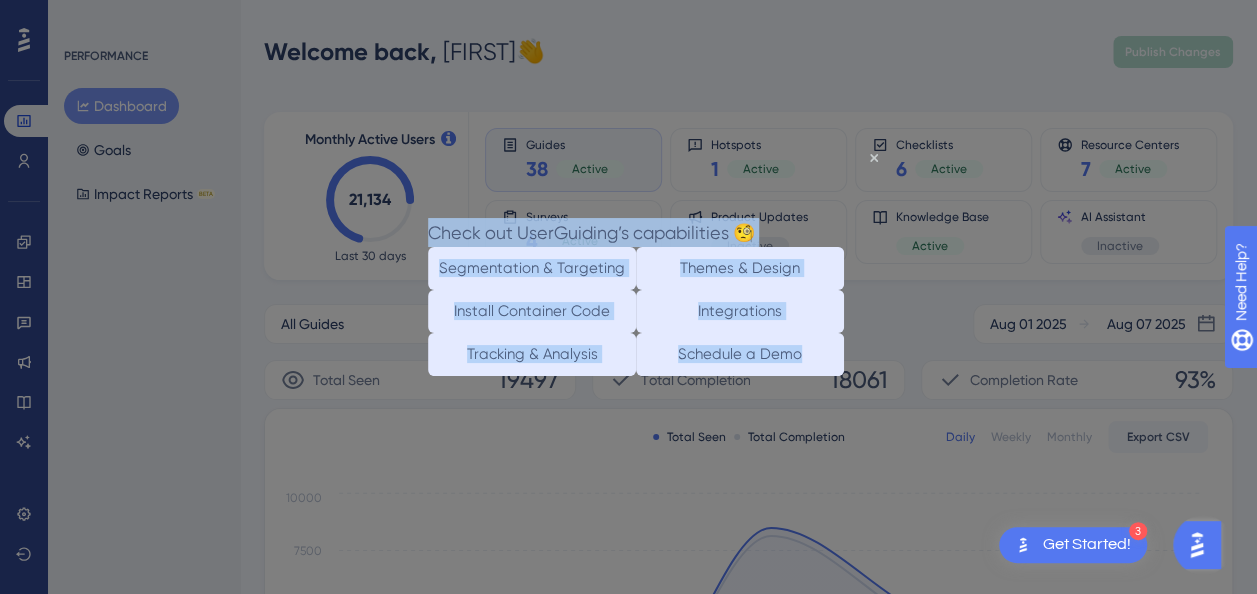 drag, startPoint x: 450, startPoint y: 181, endPoint x: 850, endPoint y: 415, distance: 463.41772 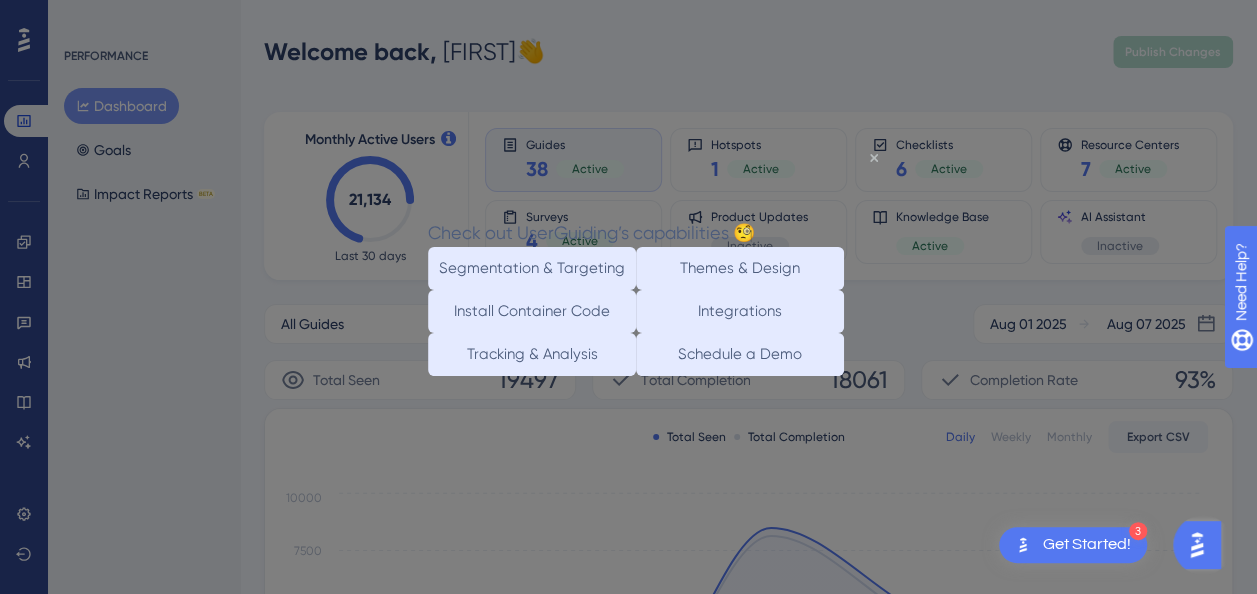 click 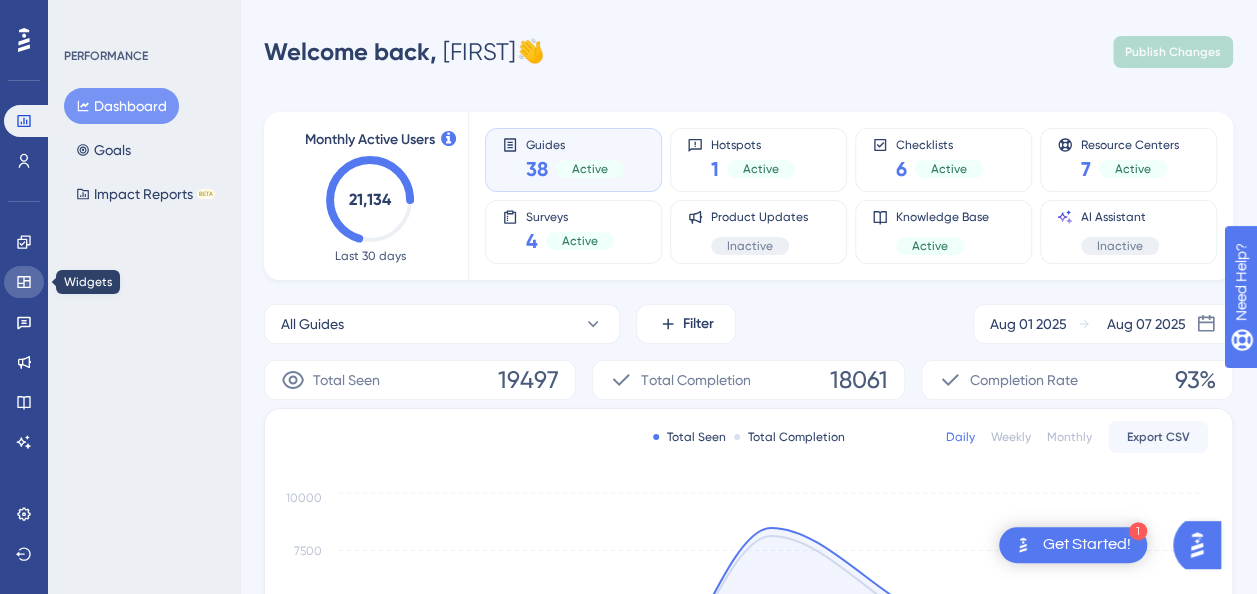 click 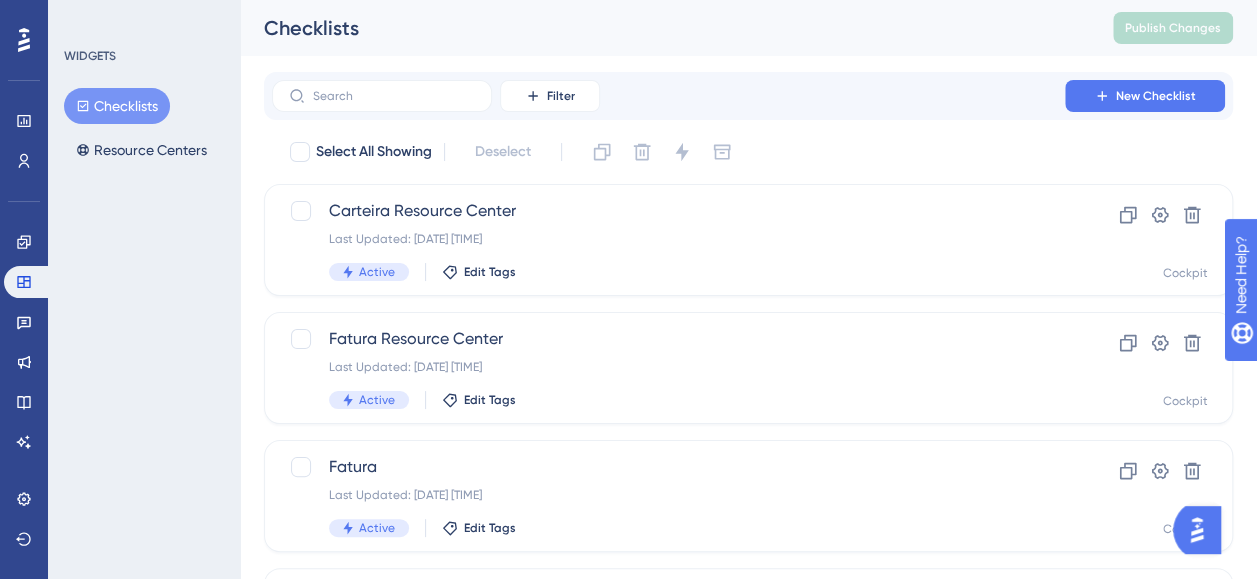 scroll, scrollTop: 0, scrollLeft: 0, axis: both 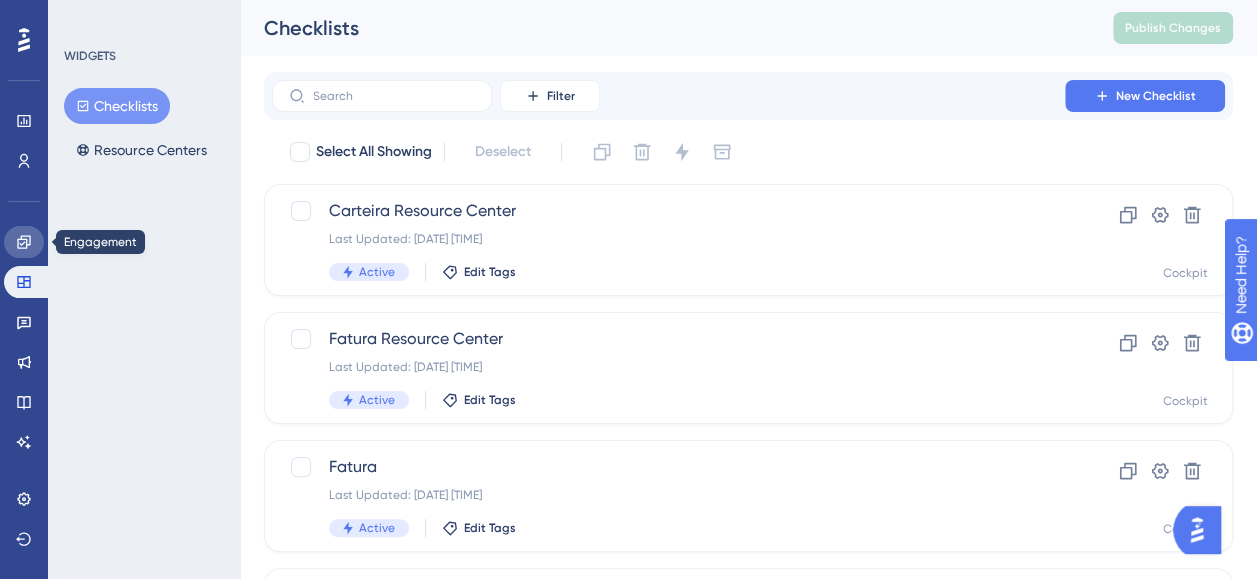 click at bounding box center [24, 242] 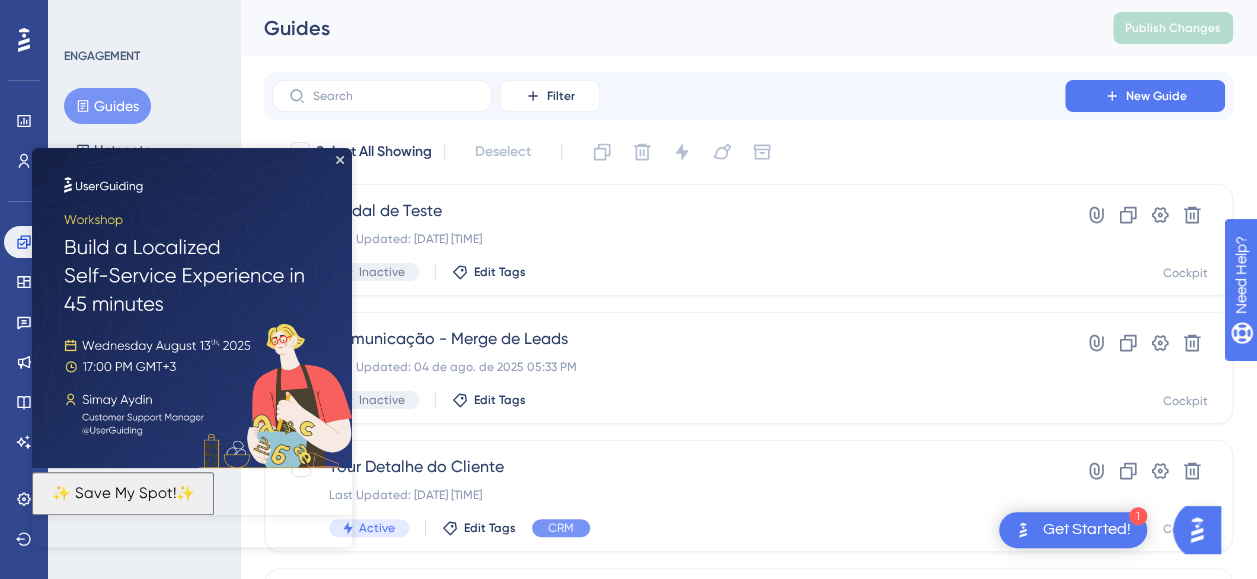 click on "Filter New Guide" at bounding box center [748, 96] 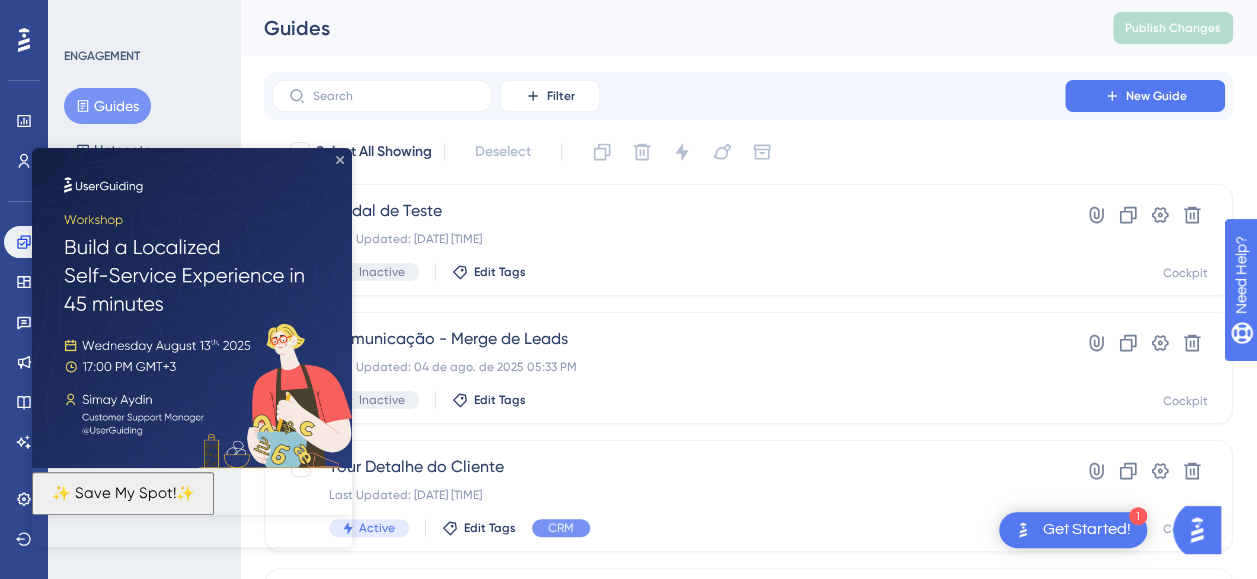 click 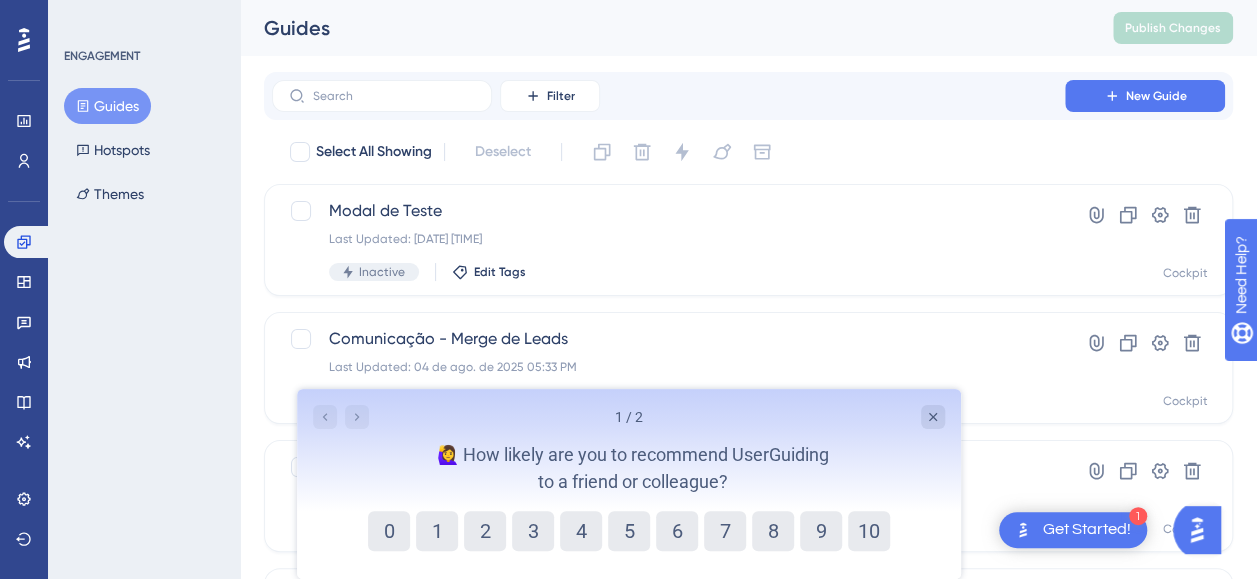 scroll, scrollTop: 0, scrollLeft: 0, axis: both 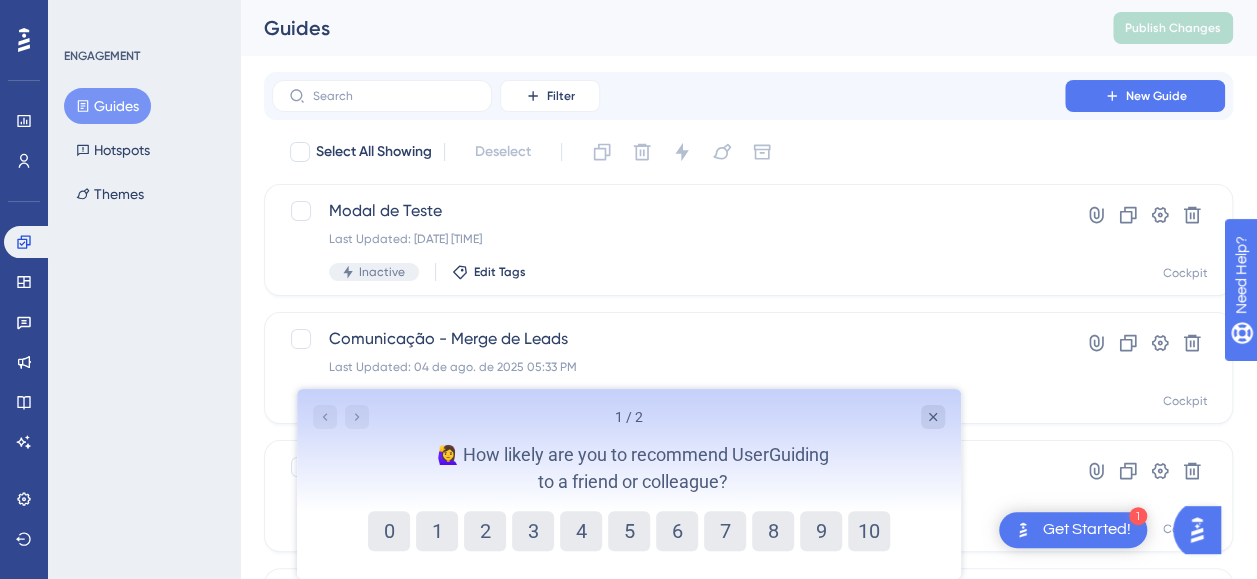 click at bounding box center (24, 40) 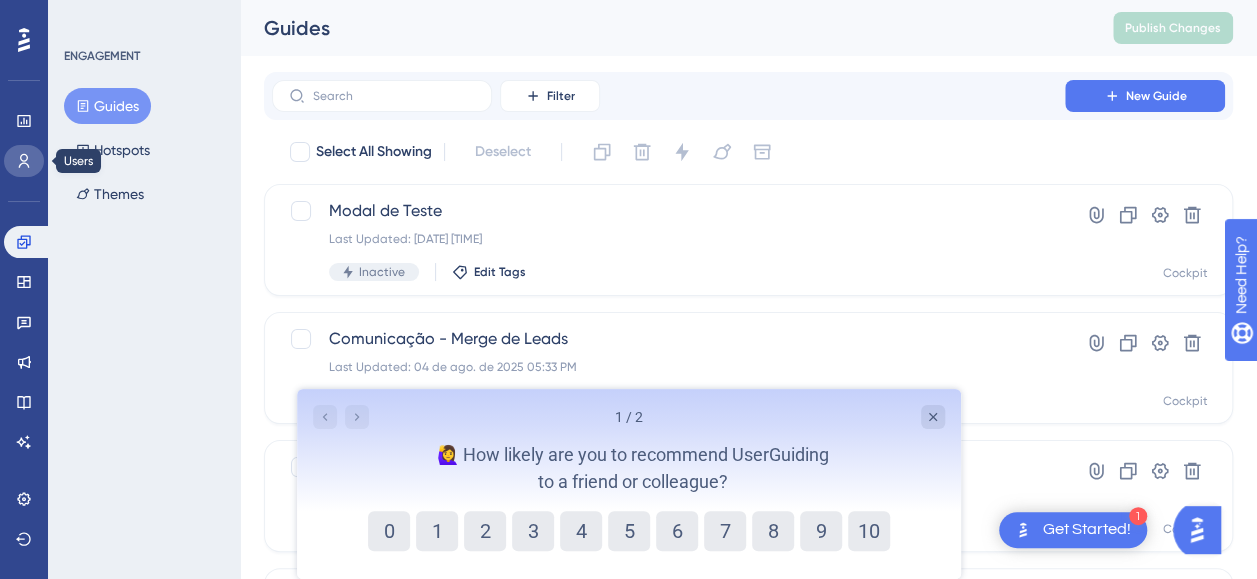 click at bounding box center [24, 161] 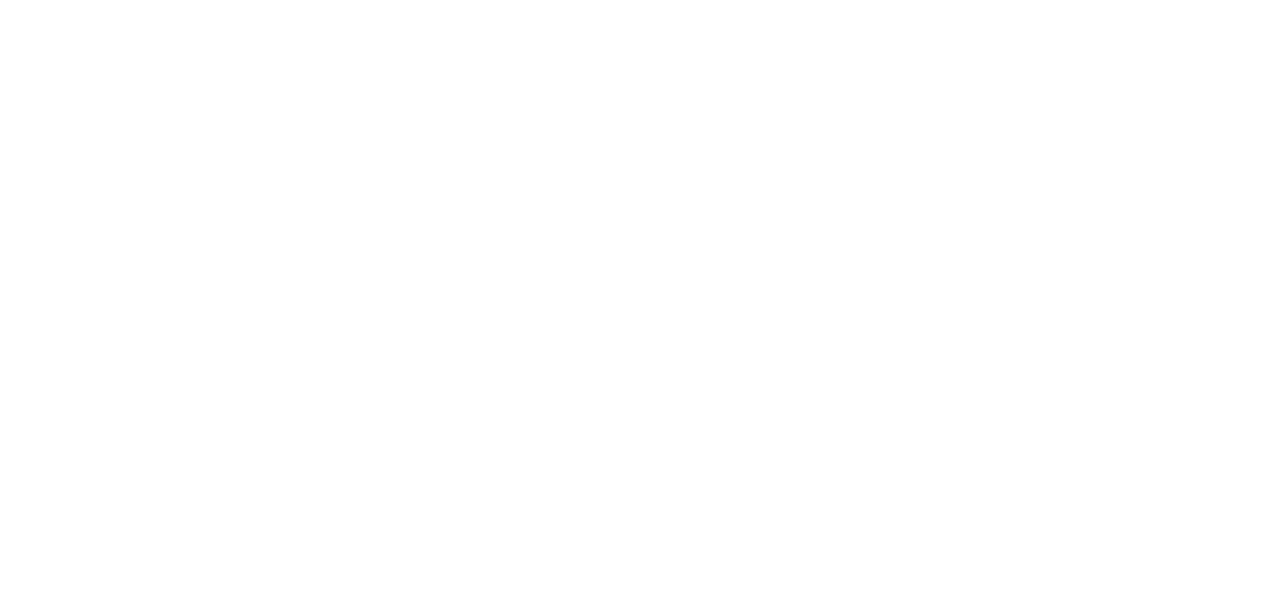 scroll, scrollTop: 0, scrollLeft: 0, axis: both 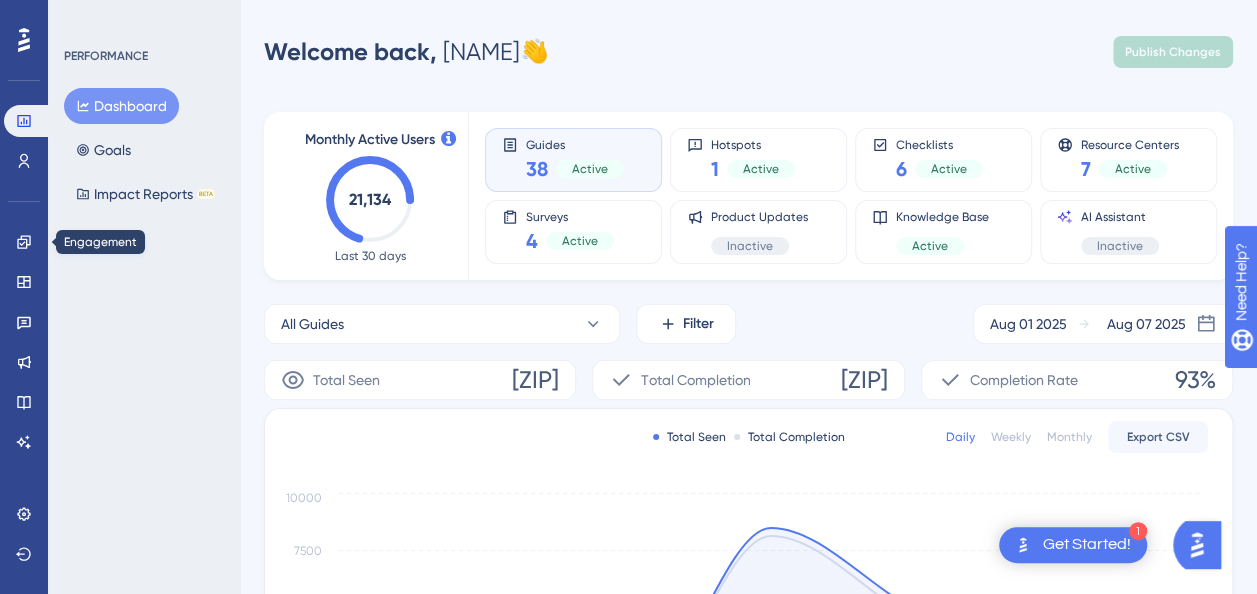 click on "Engagement Widgets Feedback Product Updates Knowledge Base AI Assistant" at bounding box center (24, 317) 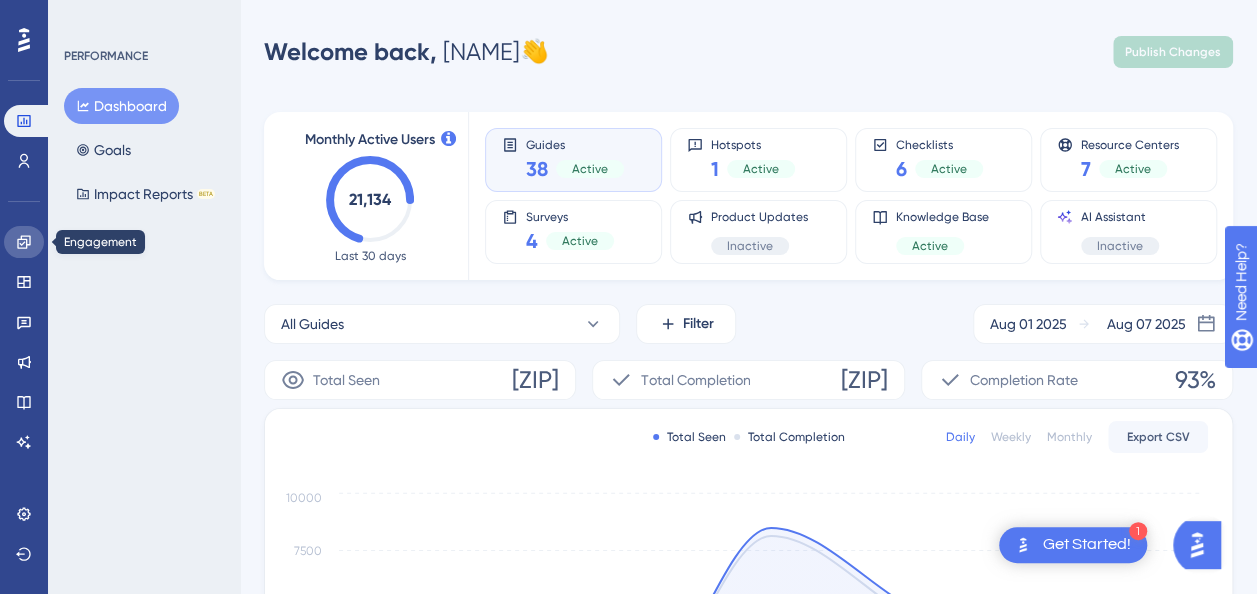 click at bounding box center (24, 242) 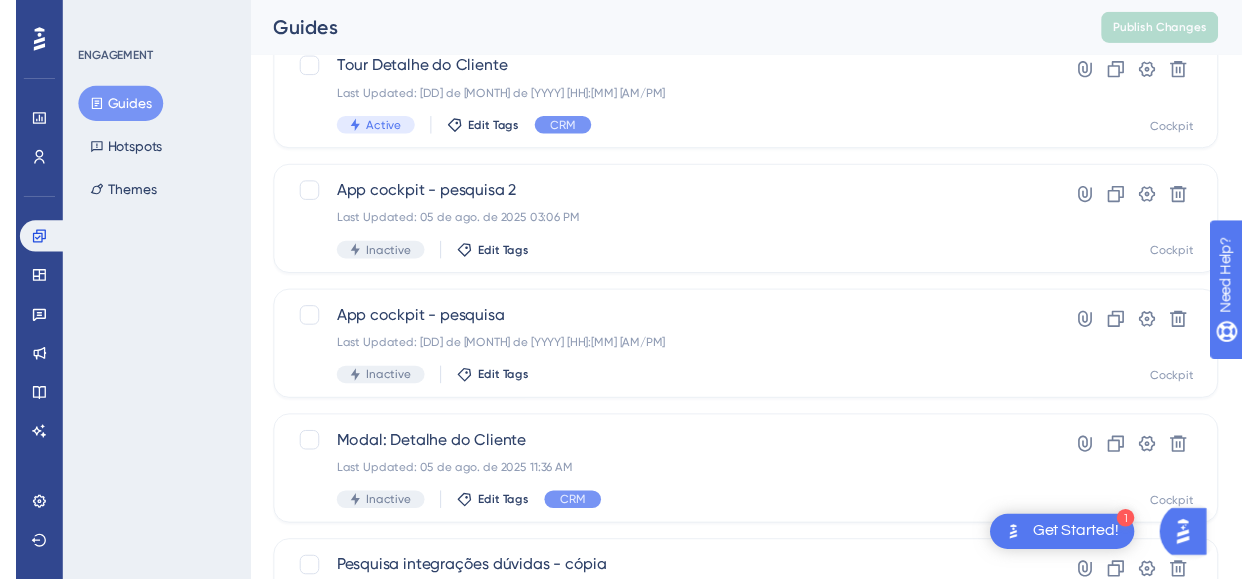 scroll, scrollTop: 0, scrollLeft: 0, axis: both 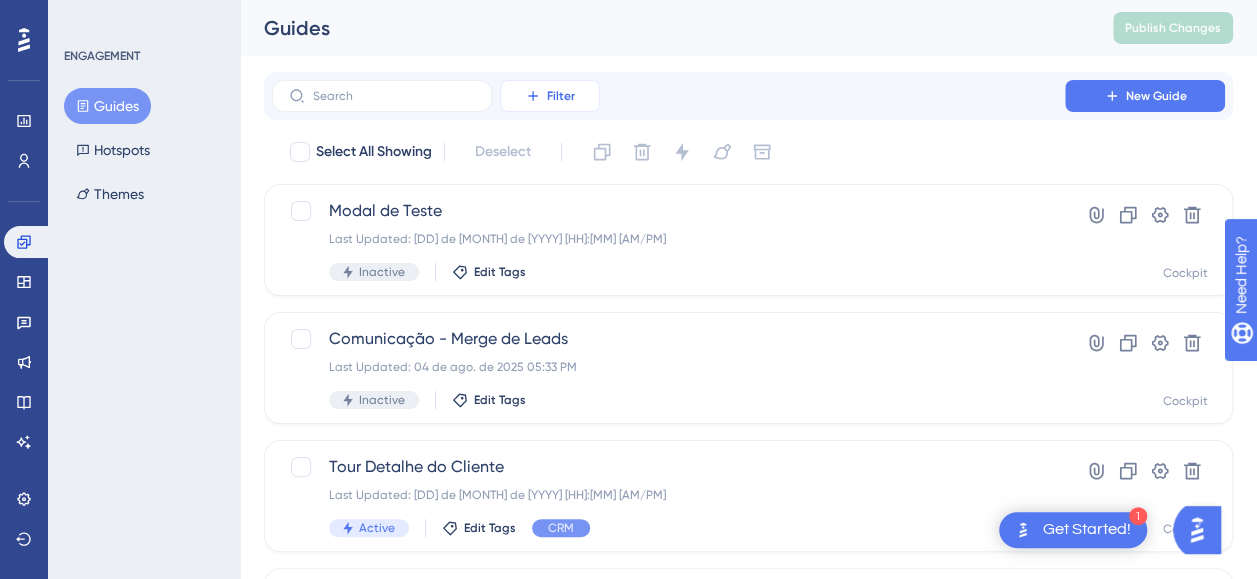 click on "Filter" at bounding box center (550, 96) 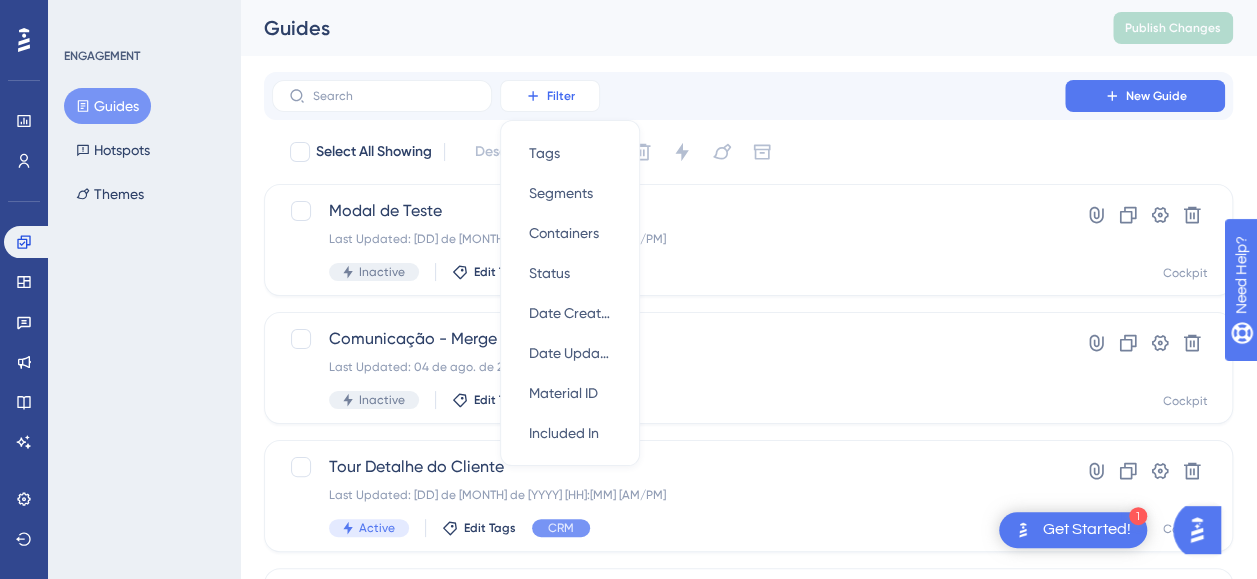scroll, scrollTop: 3, scrollLeft: 0, axis: vertical 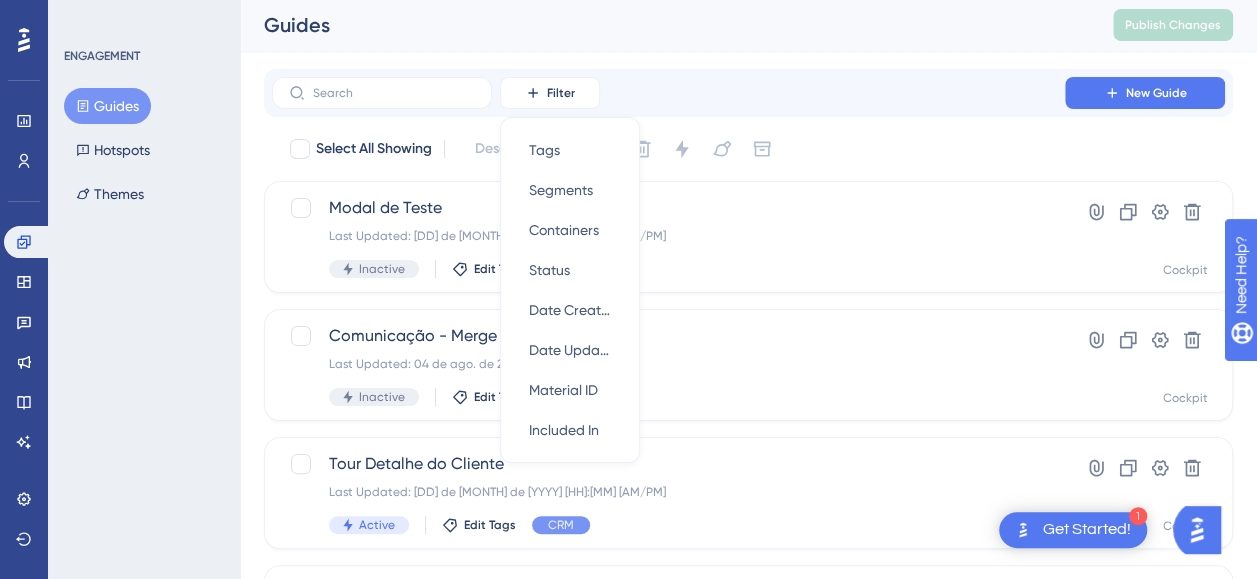 click on "ENGAGEMENT Guides Hotspots Themes" at bounding box center (144, 289) 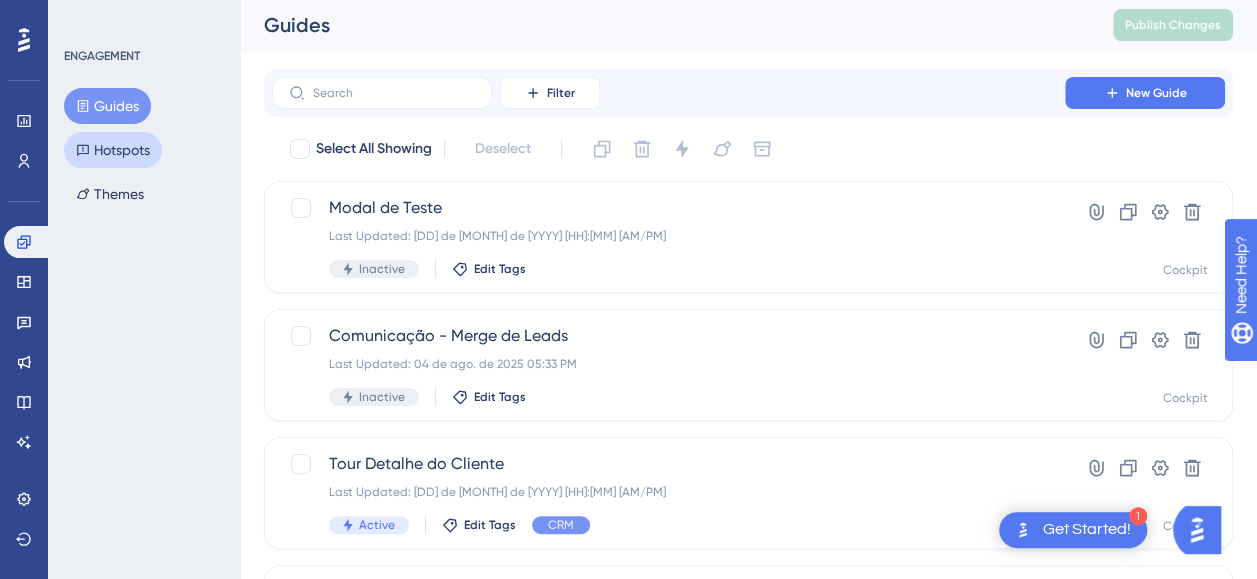 click on "Hotspots" at bounding box center [113, 150] 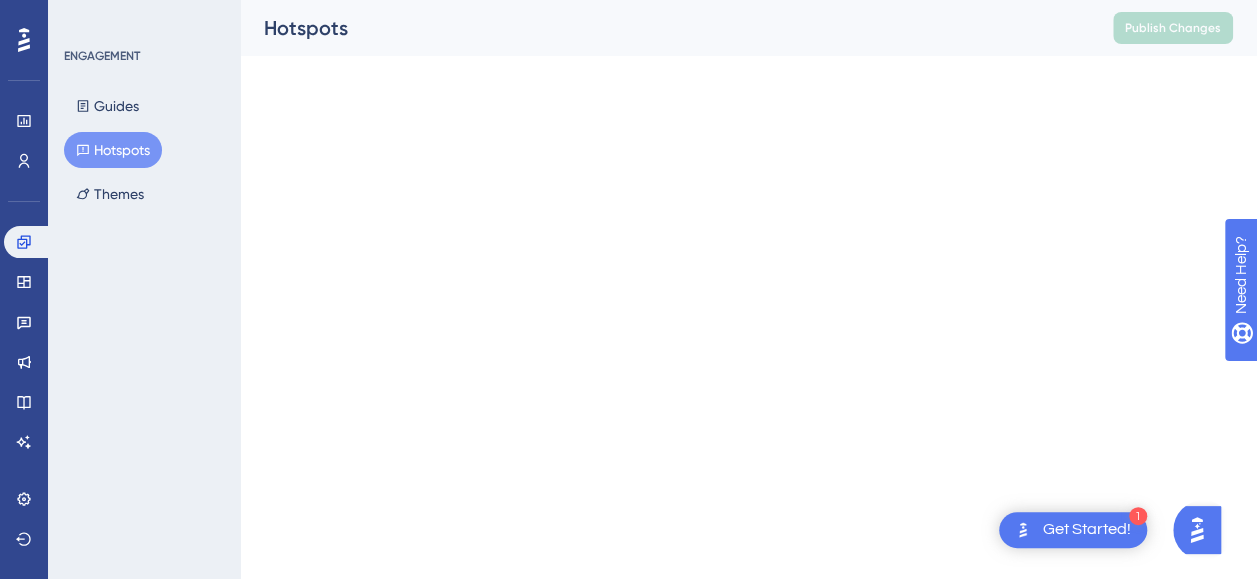 scroll, scrollTop: 0, scrollLeft: 0, axis: both 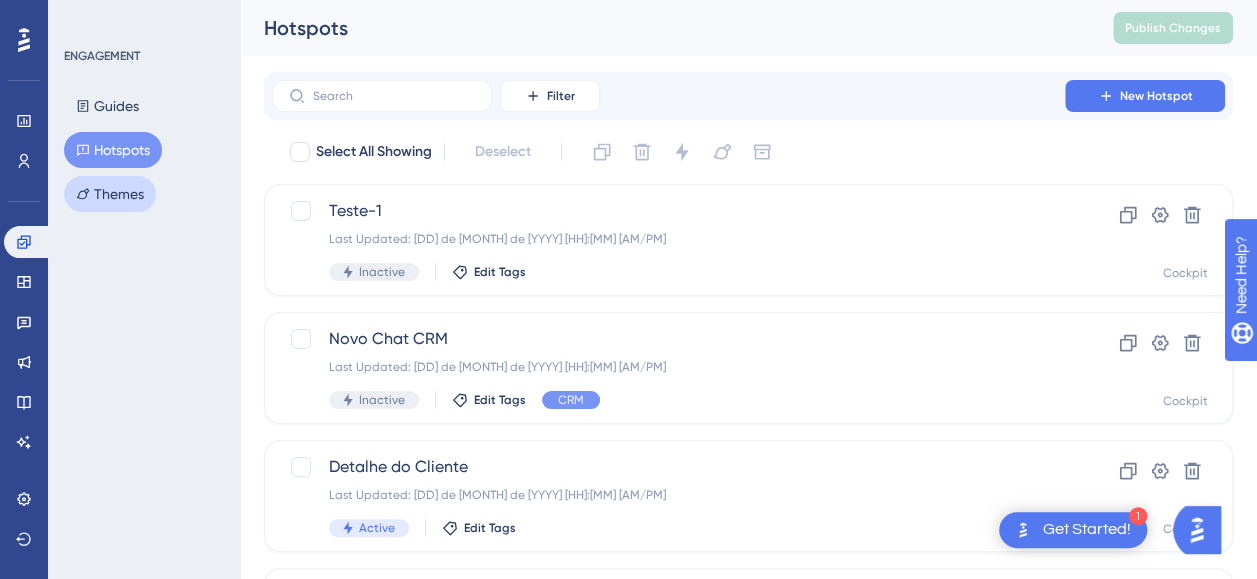 click on "Themes" at bounding box center (110, 194) 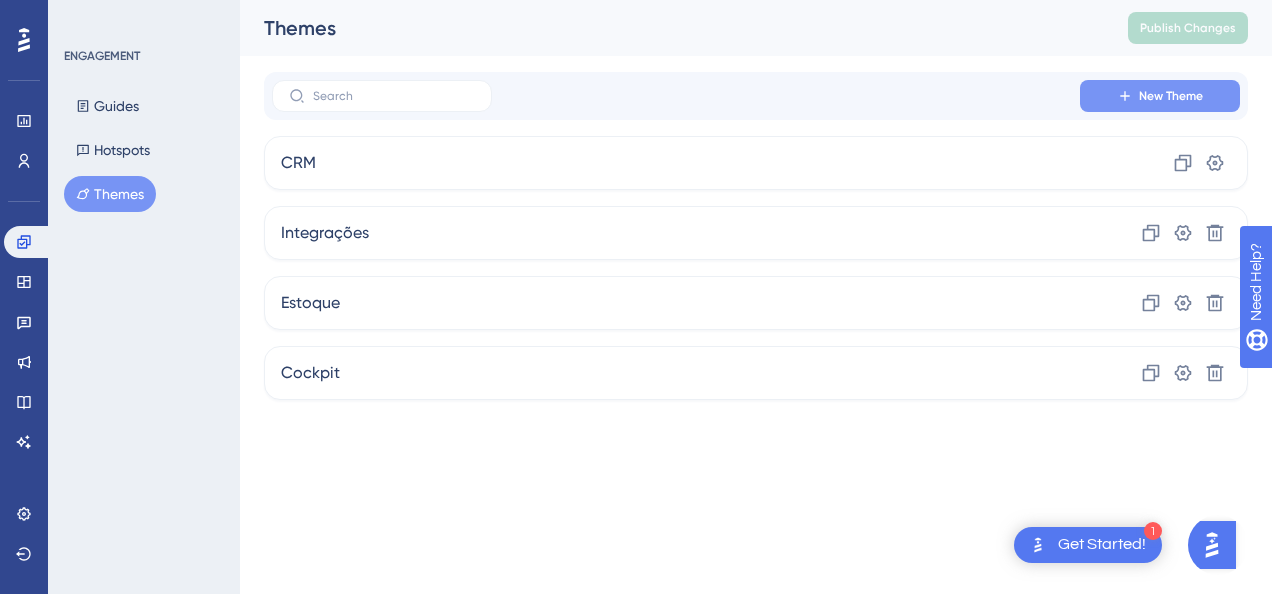 click on "New Theme" at bounding box center [1171, 96] 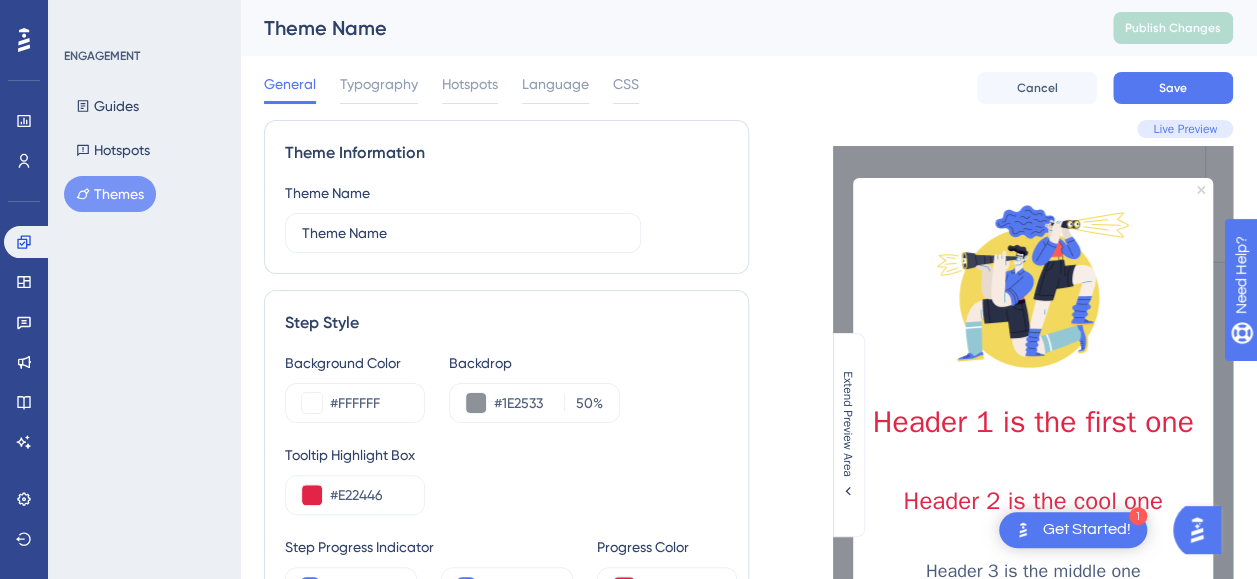 click 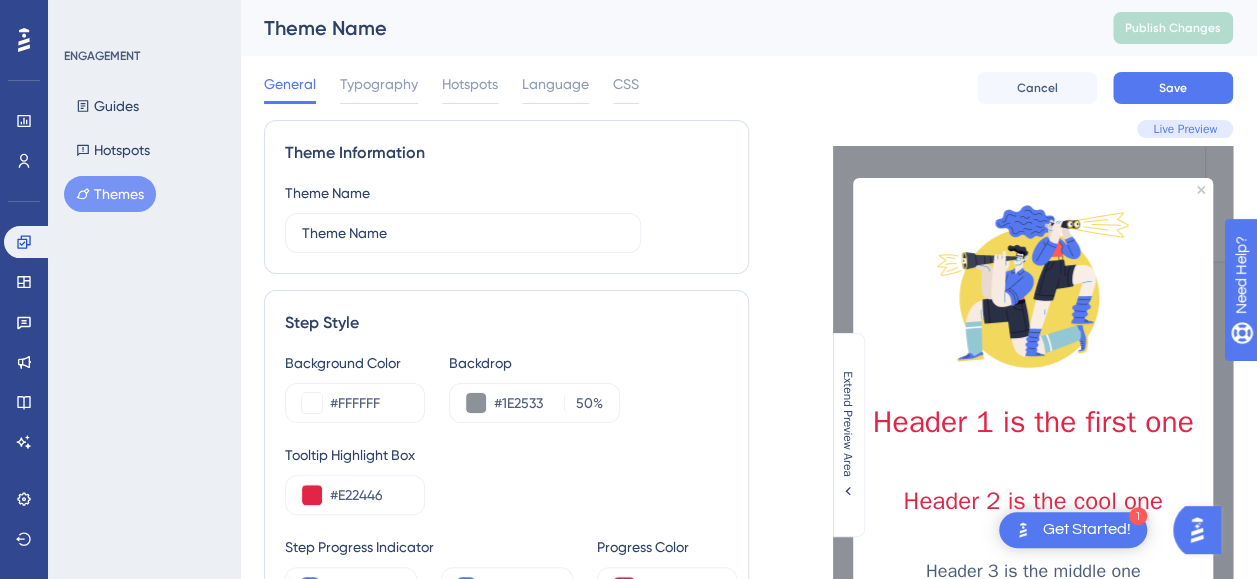 click at bounding box center (1033, 286) 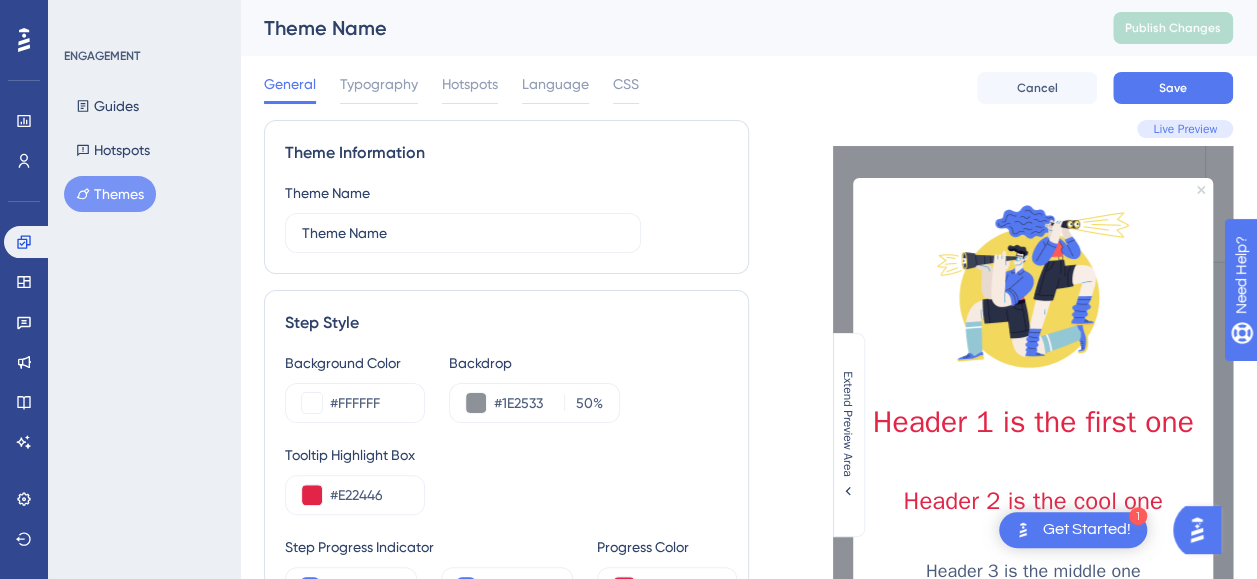 click 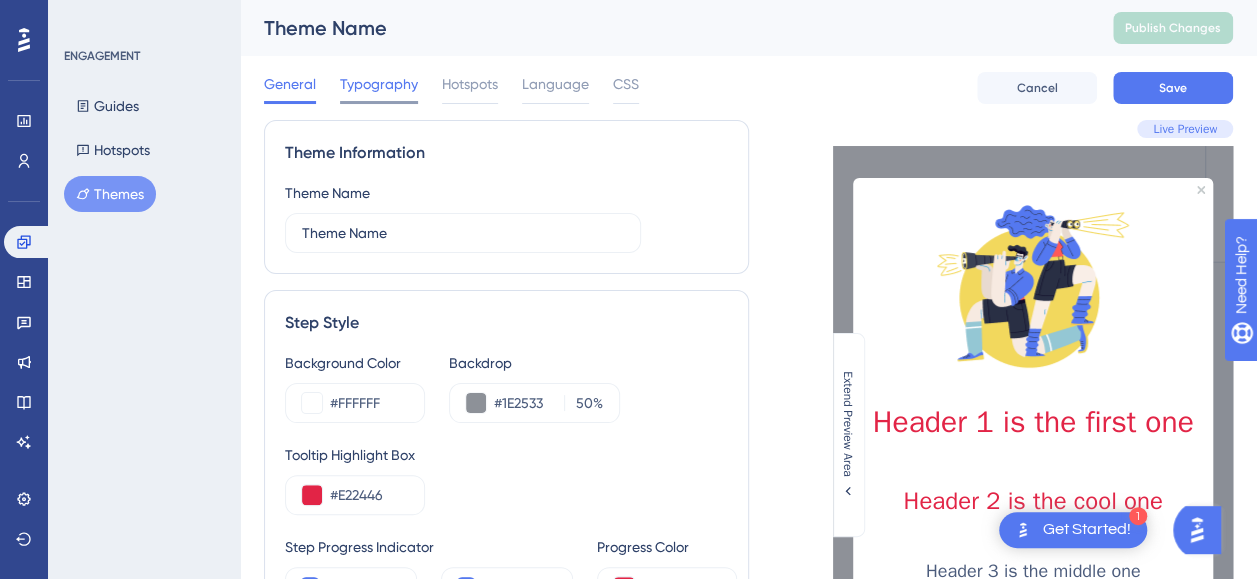 click on "Typography" at bounding box center (379, 88) 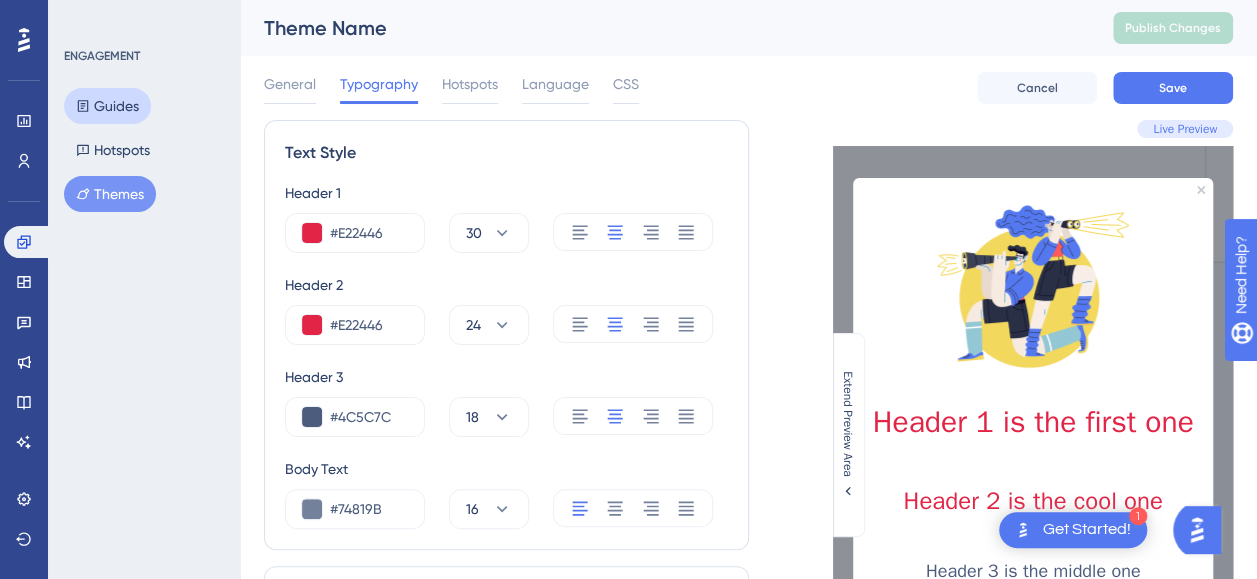 click on "Guides" at bounding box center (107, 106) 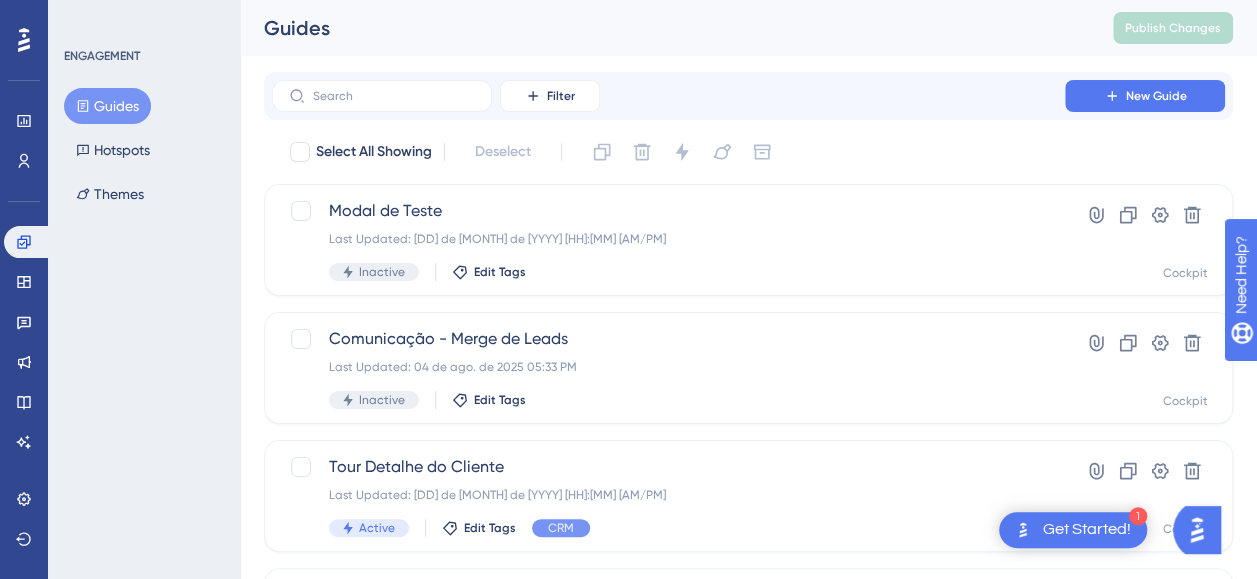 scroll, scrollTop: 0, scrollLeft: 0, axis: both 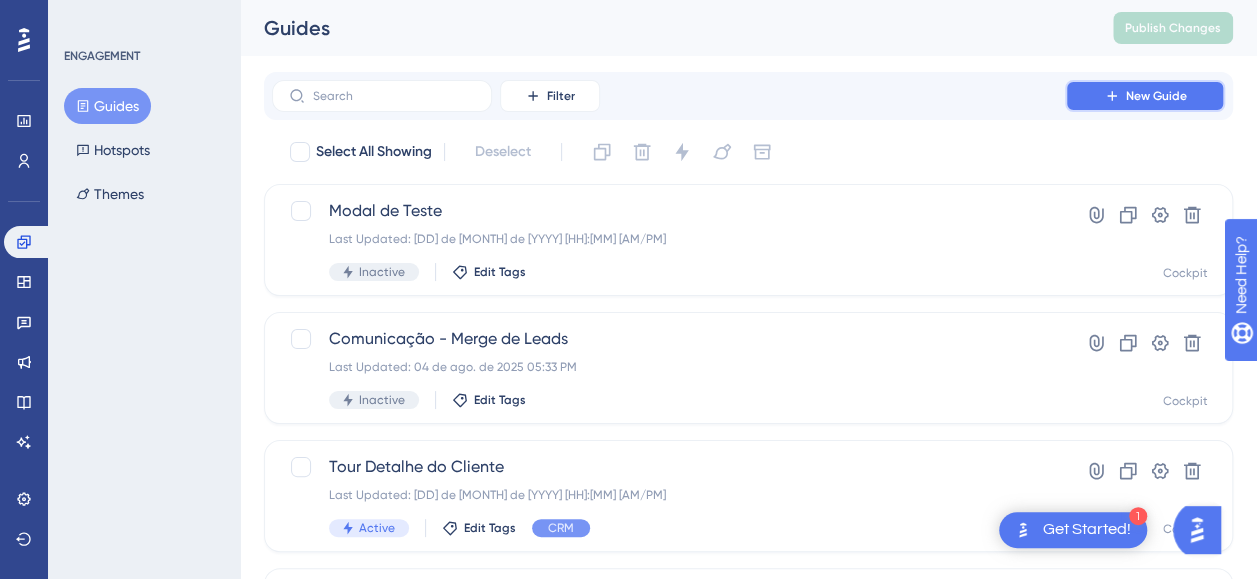 click on "New Guide" at bounding box center [1156, 96] 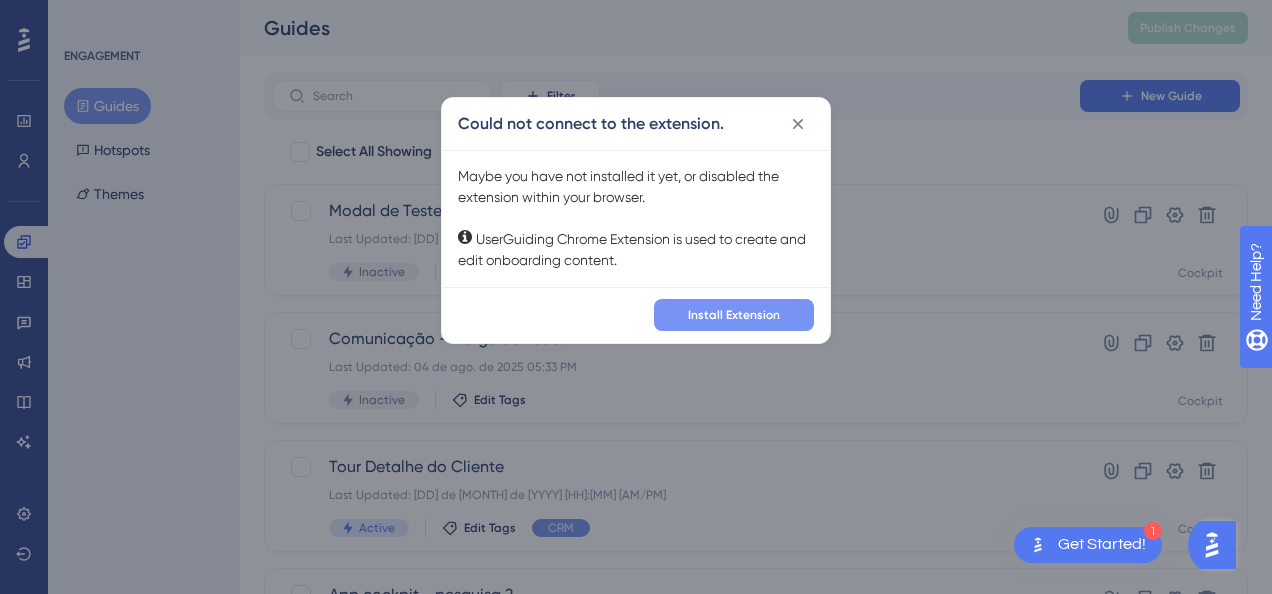 click on "Install Extension" at bounding box center [734, 315] 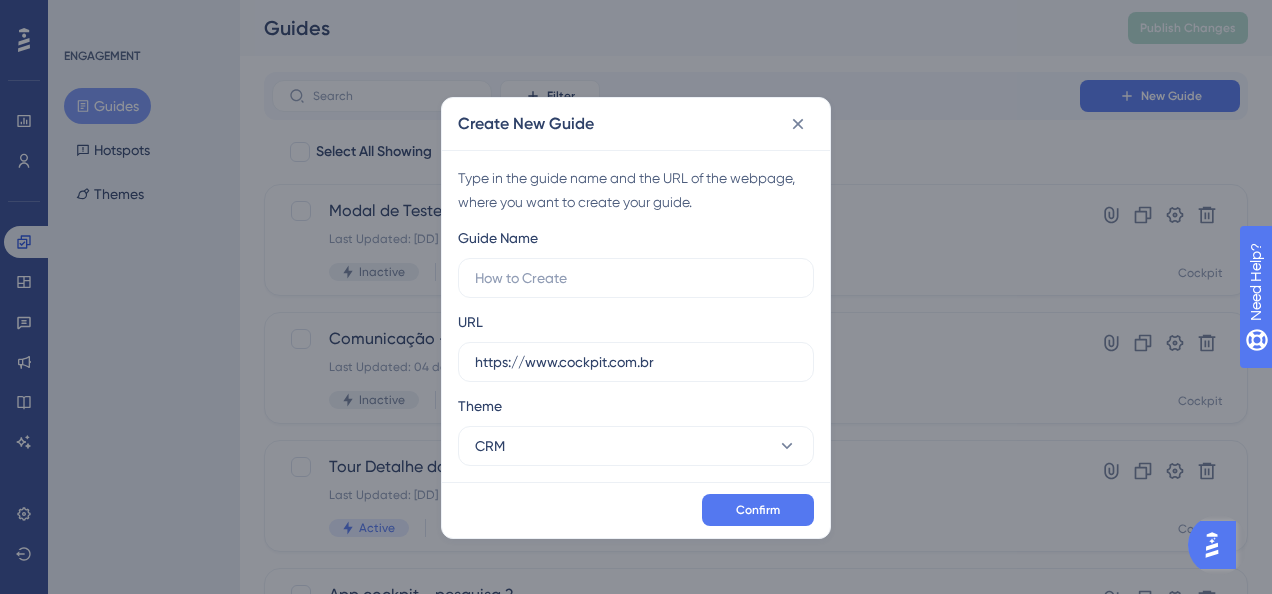 click on "Create New Guide Type in the guide name and the URL of the webpage, where you want to create your guide. Guide Name URL https://www.cockpit.com.br Theme CRM Confirm" at bounding box center [636, 297] 